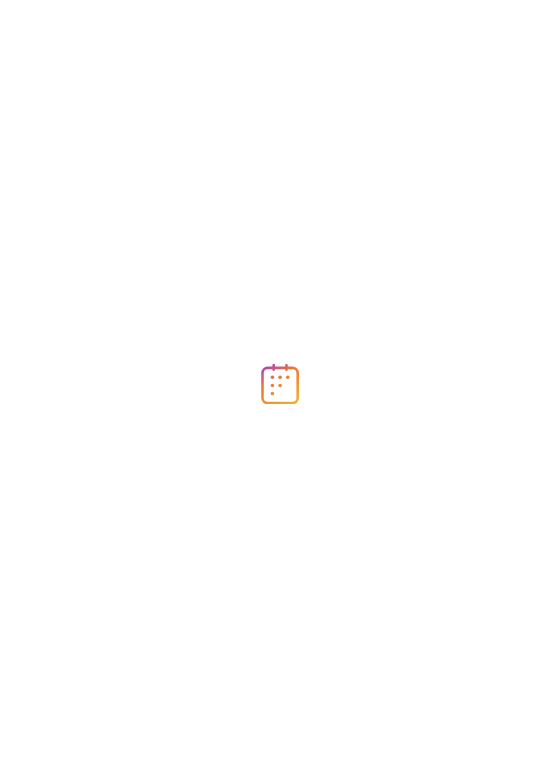 scroll, scrollTop: 0, scrollLeft: 0, axis: both 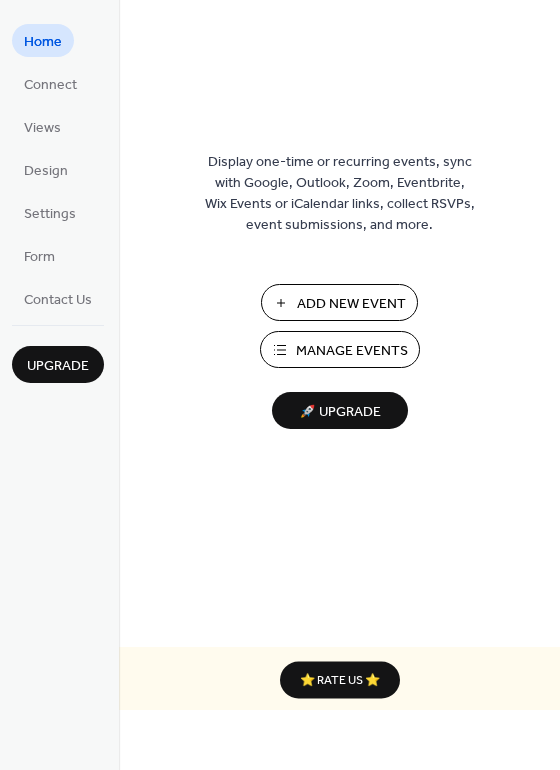 click on "Add New Event" at bounding box center (351, 304) 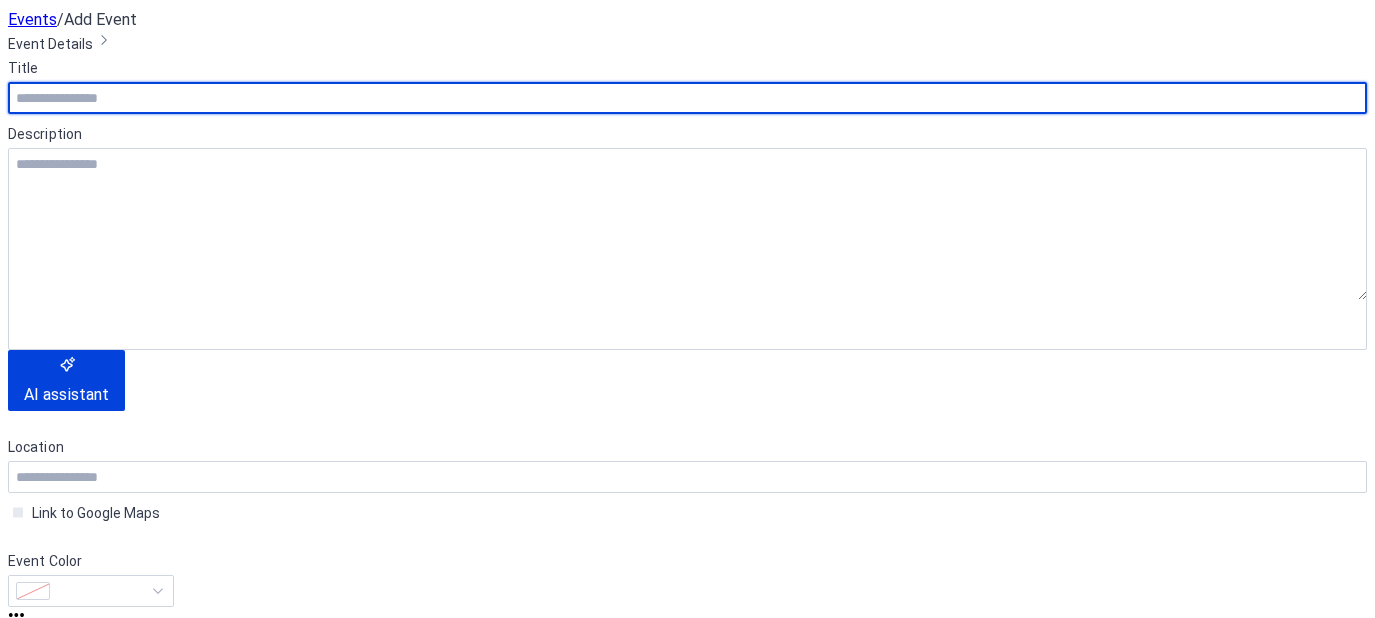 scroll, scrollTop: 0, scrollLeft: 0, axis: both 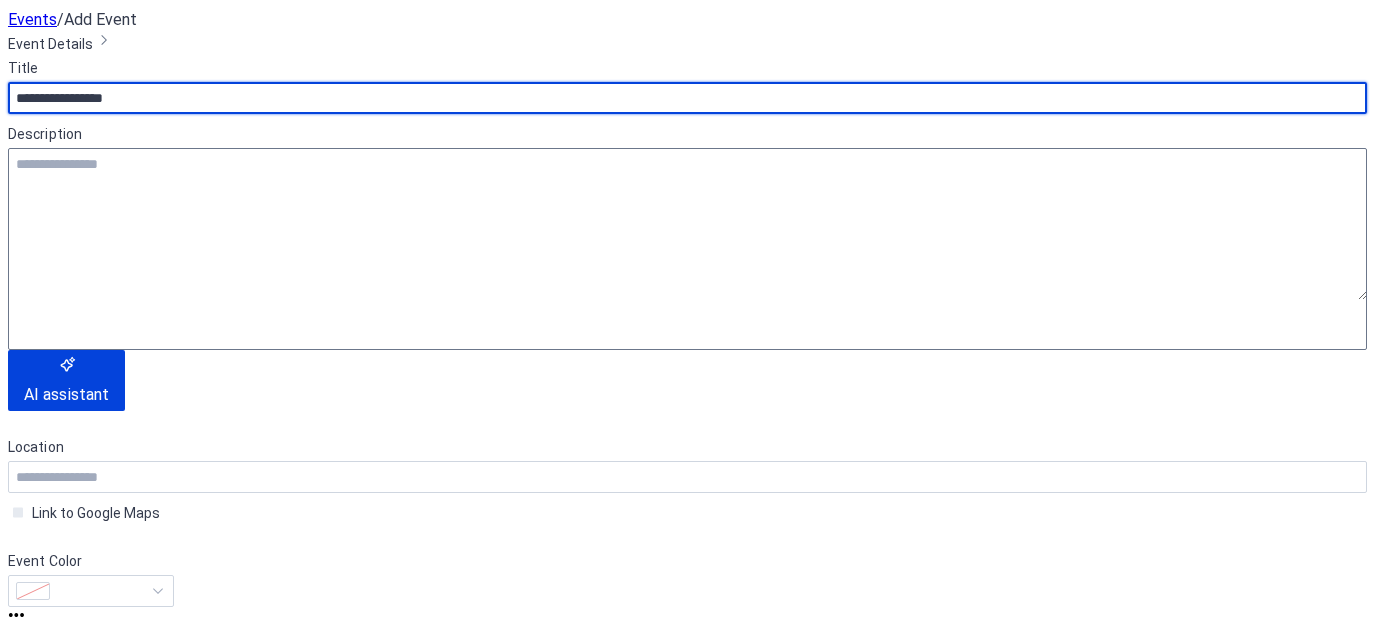 type on "**********" 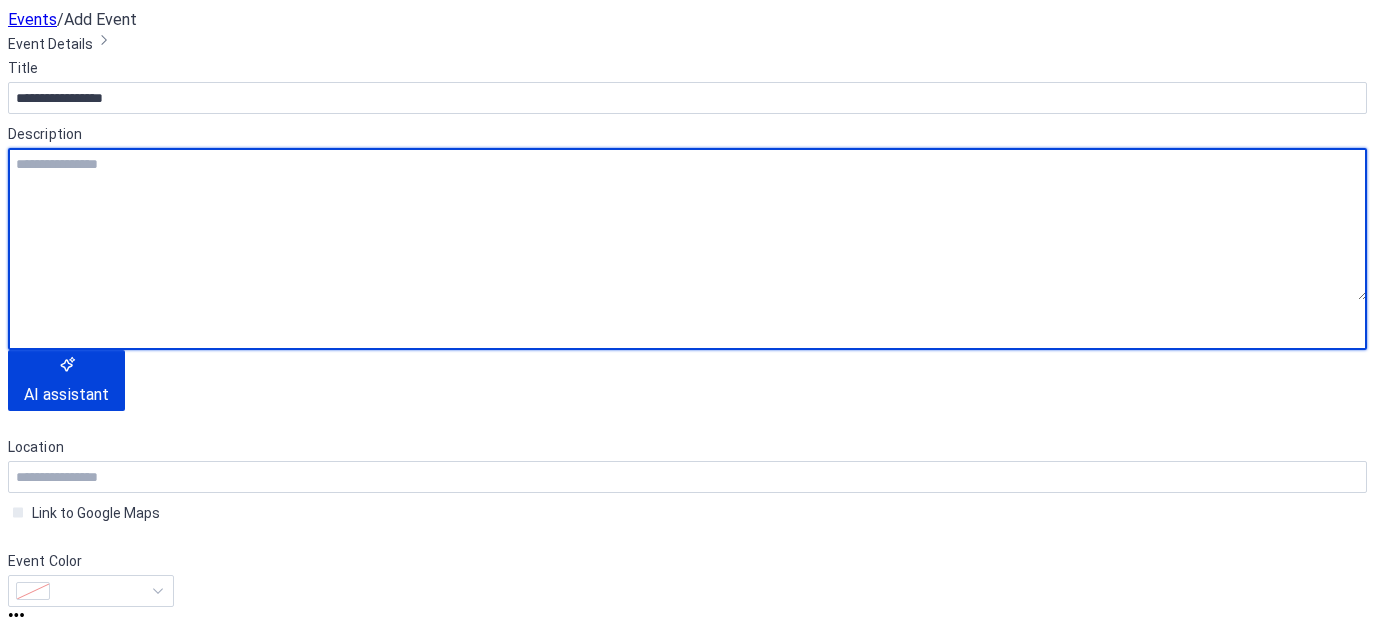 click at bounding box center [687, 224] 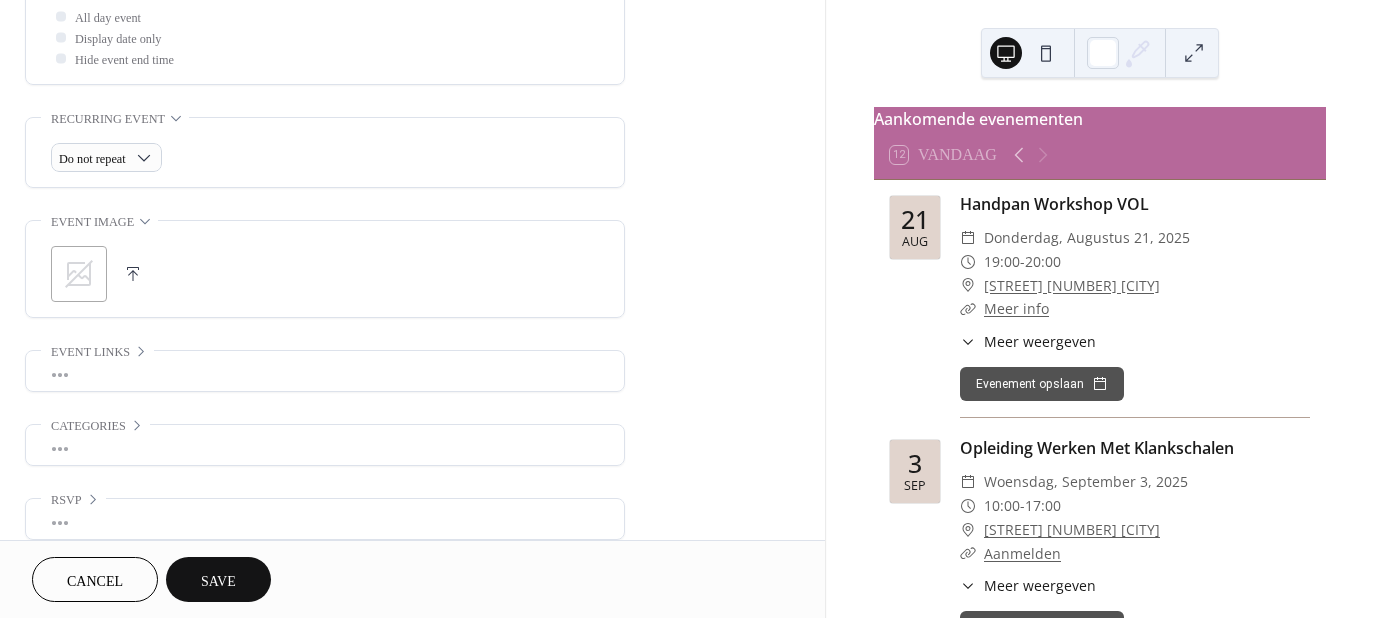scroll, scrollTop: 785, scrollLeft: 0, axis: vertical 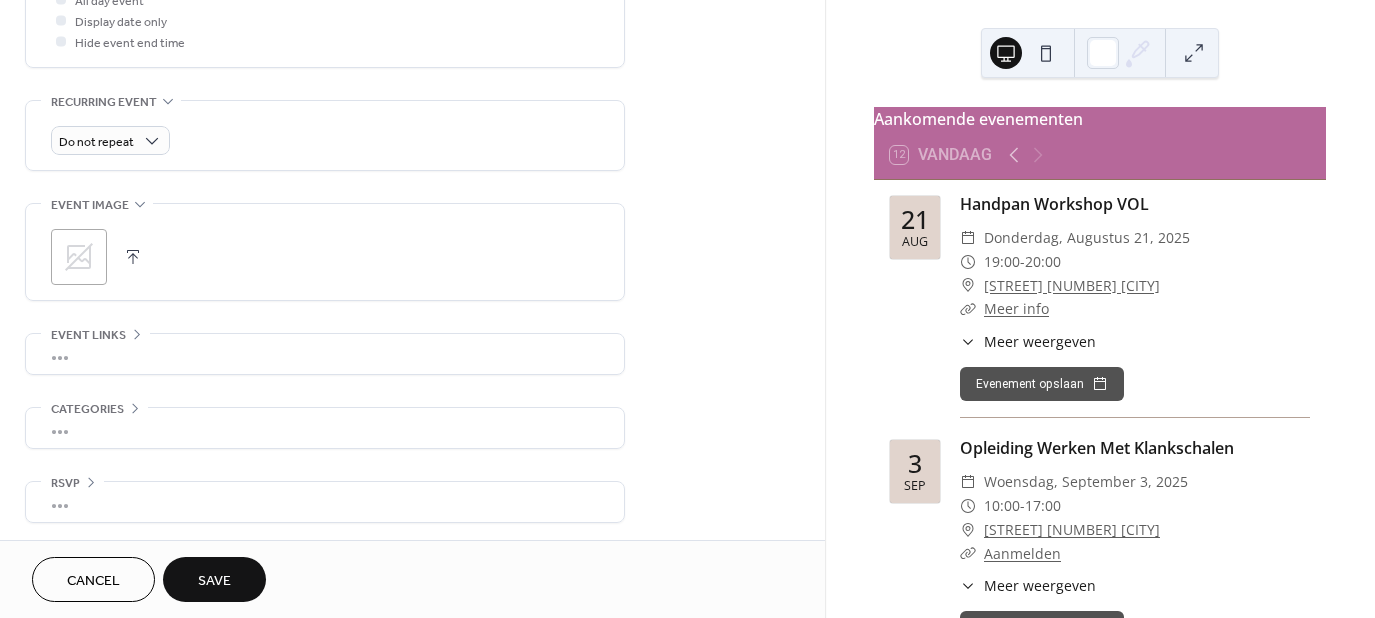click 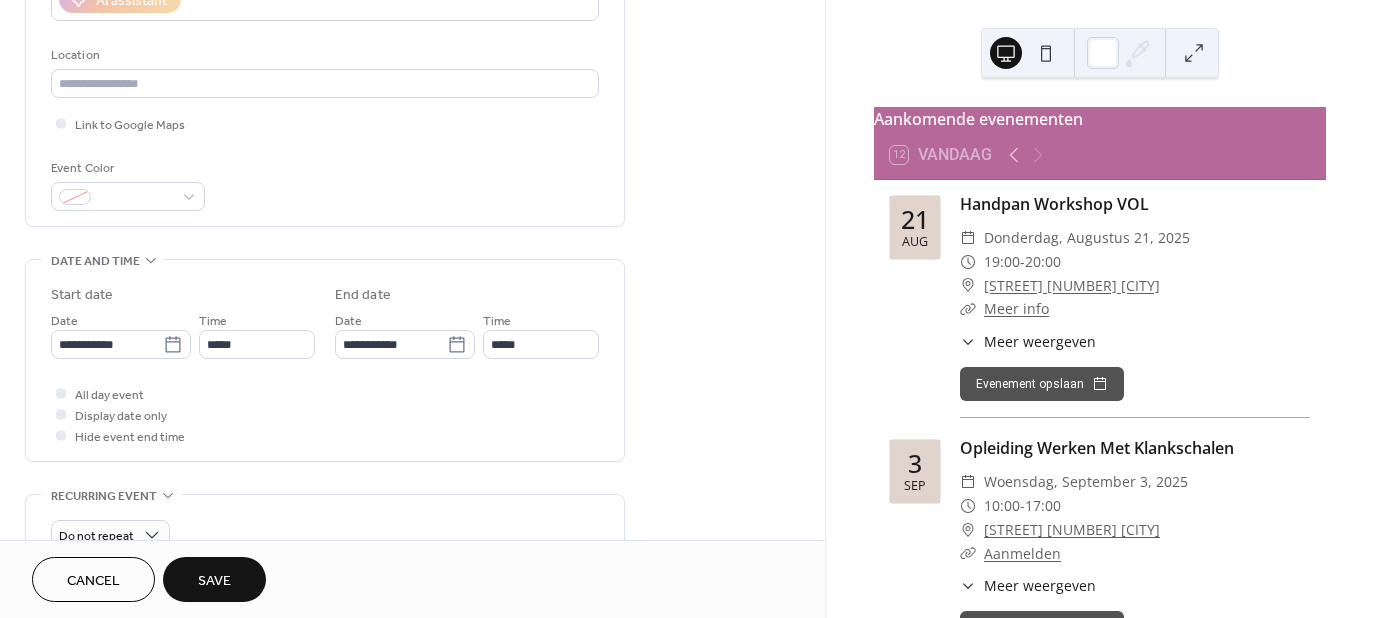 scroll, scrollTop: 388, scrollLeft: 0, axis: vertical 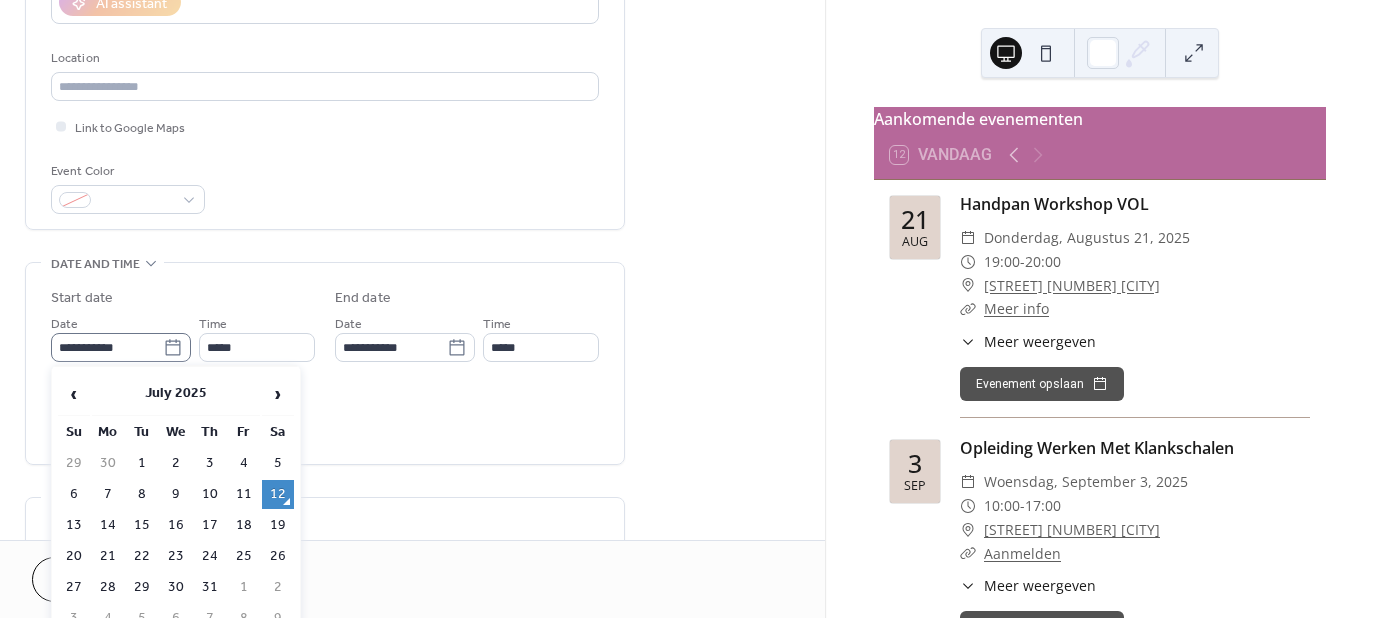 click 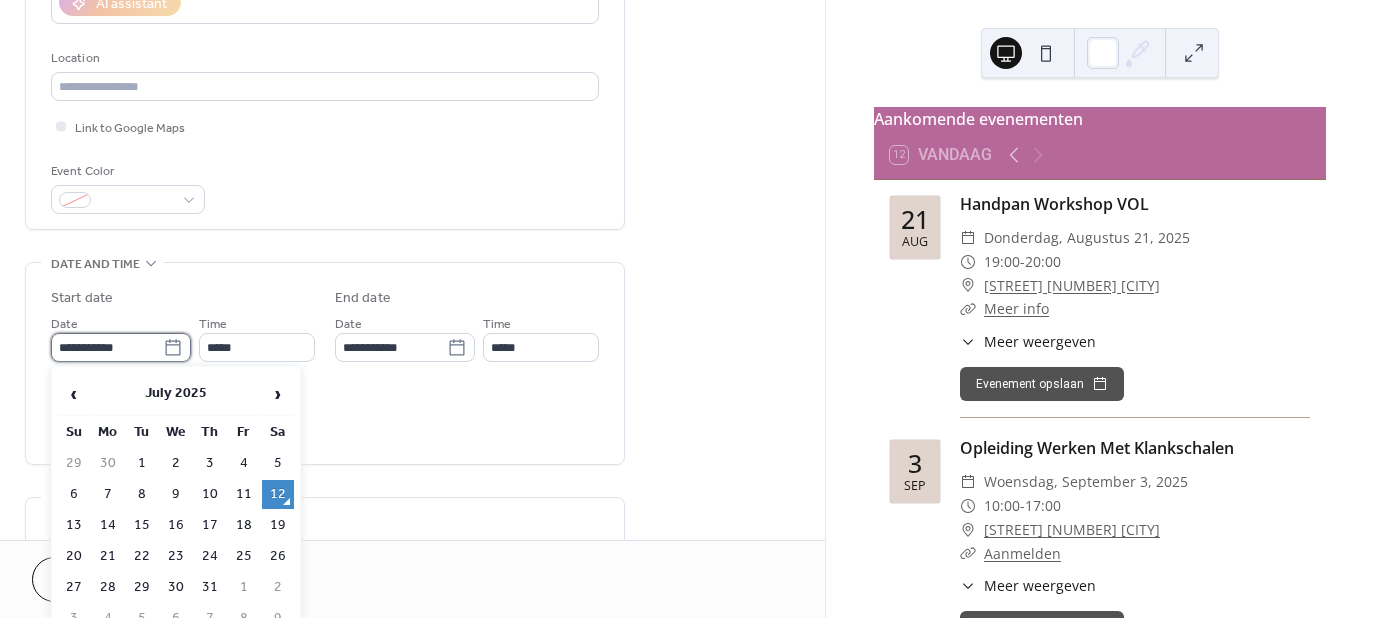click on "**********" at bounding box center (107, 347) 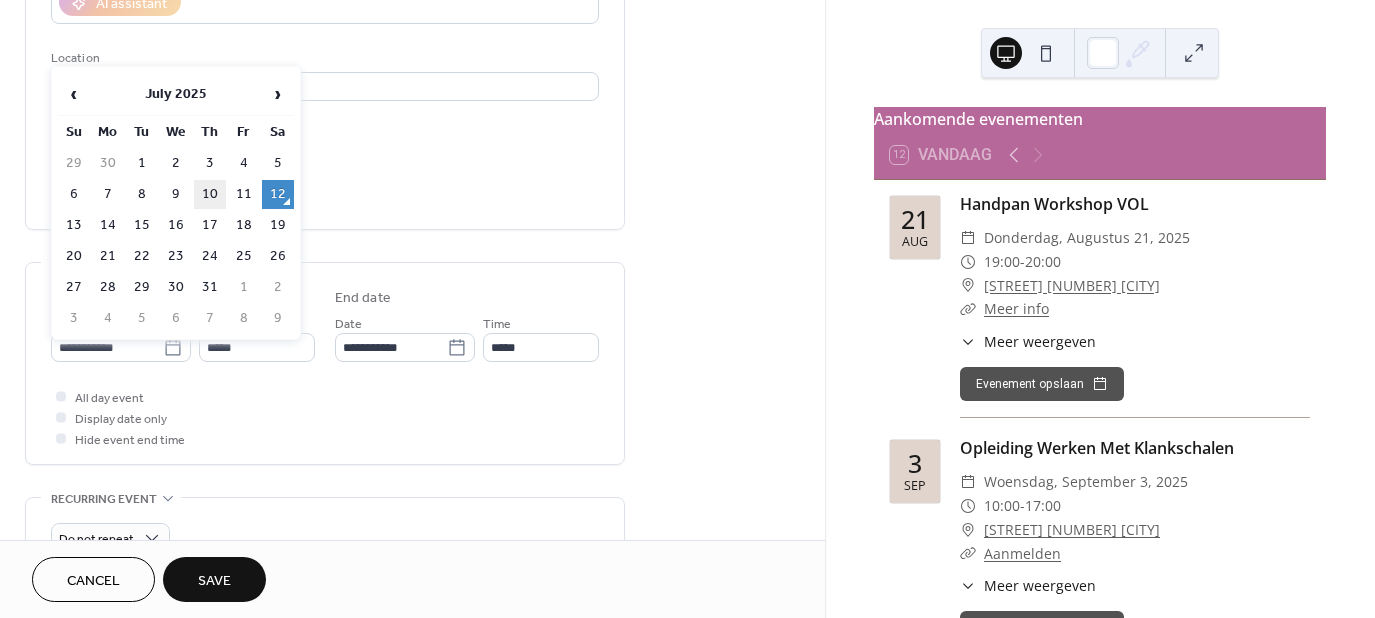 click on "10" at bounding box center [210, 194] 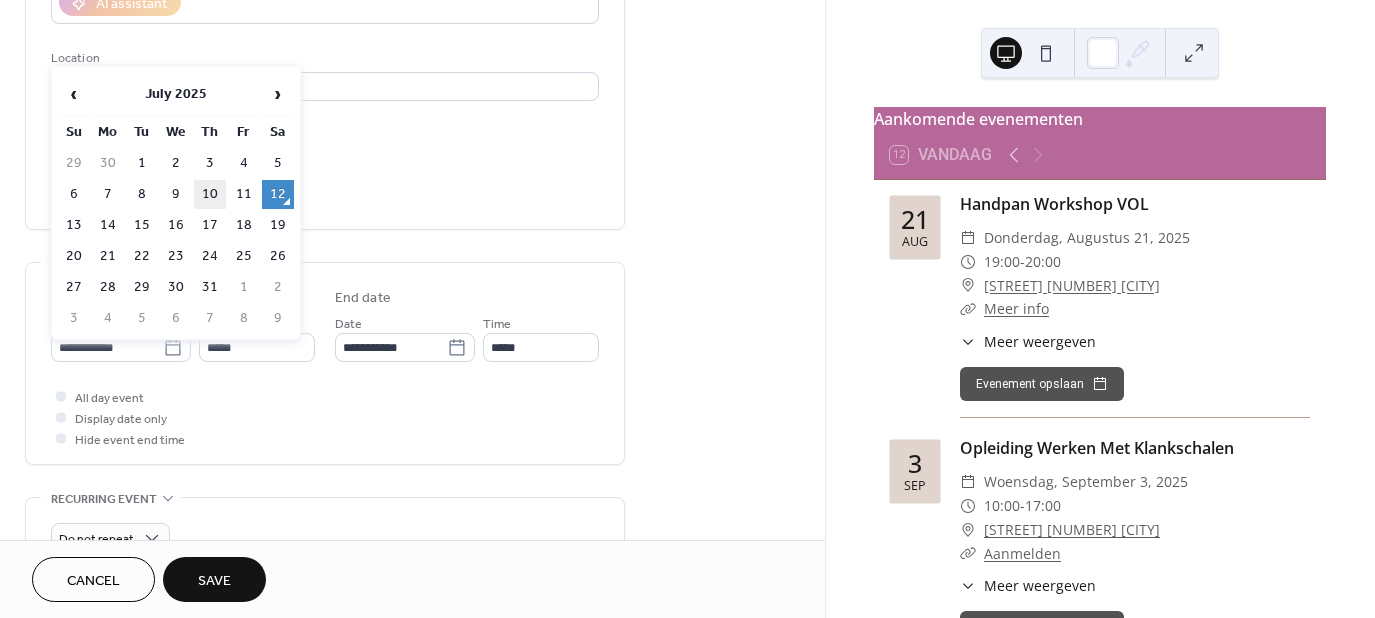 type on "**********" 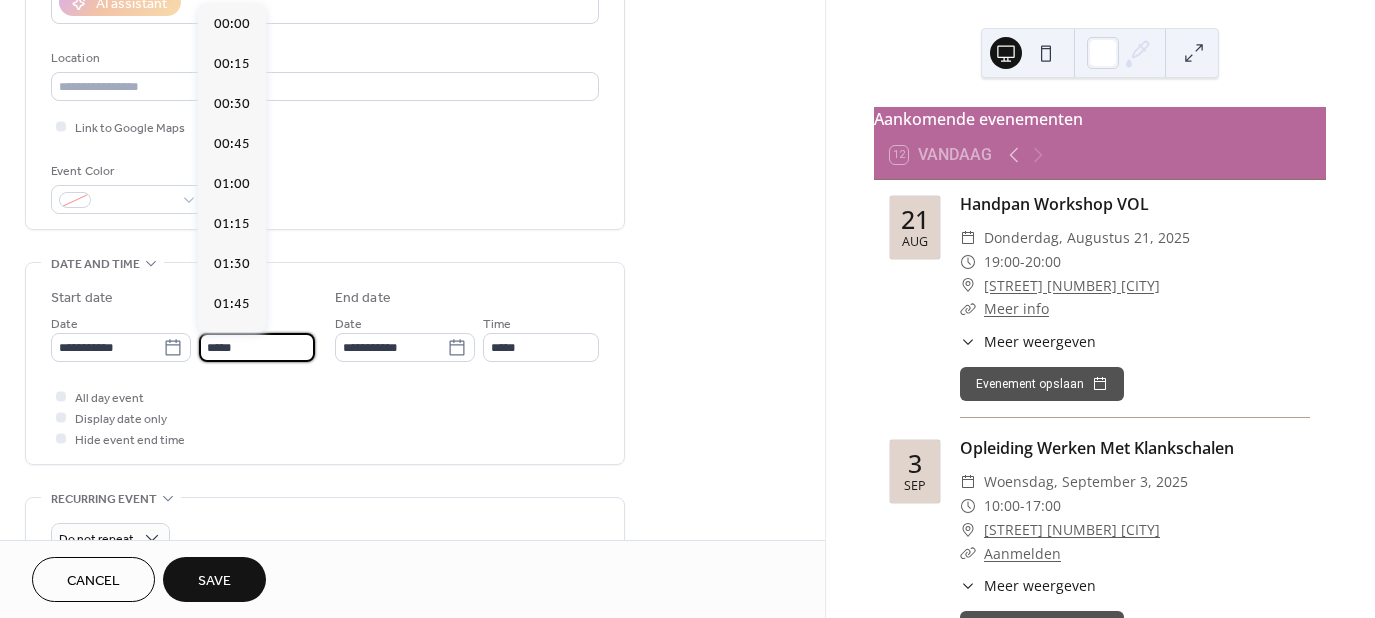 click on "*****" at bounding box center (257, 347) 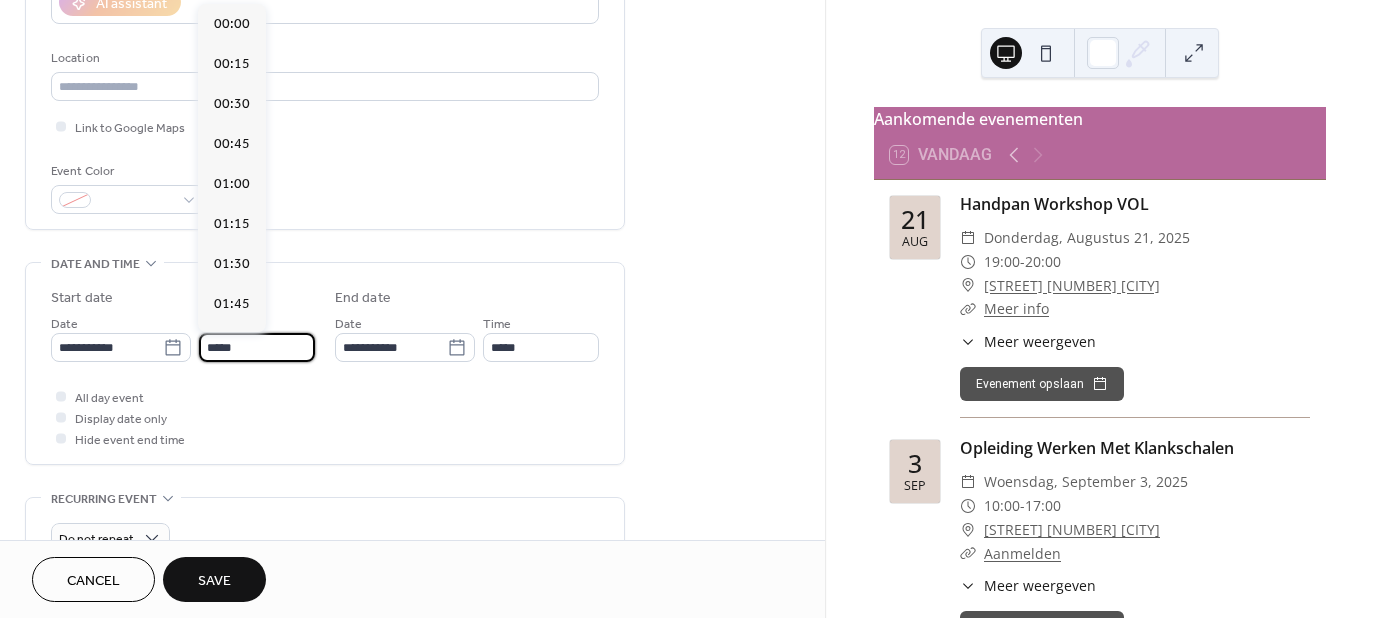 scroll, scrollTop: 1929, scrollLeft: 0, axis: vertical 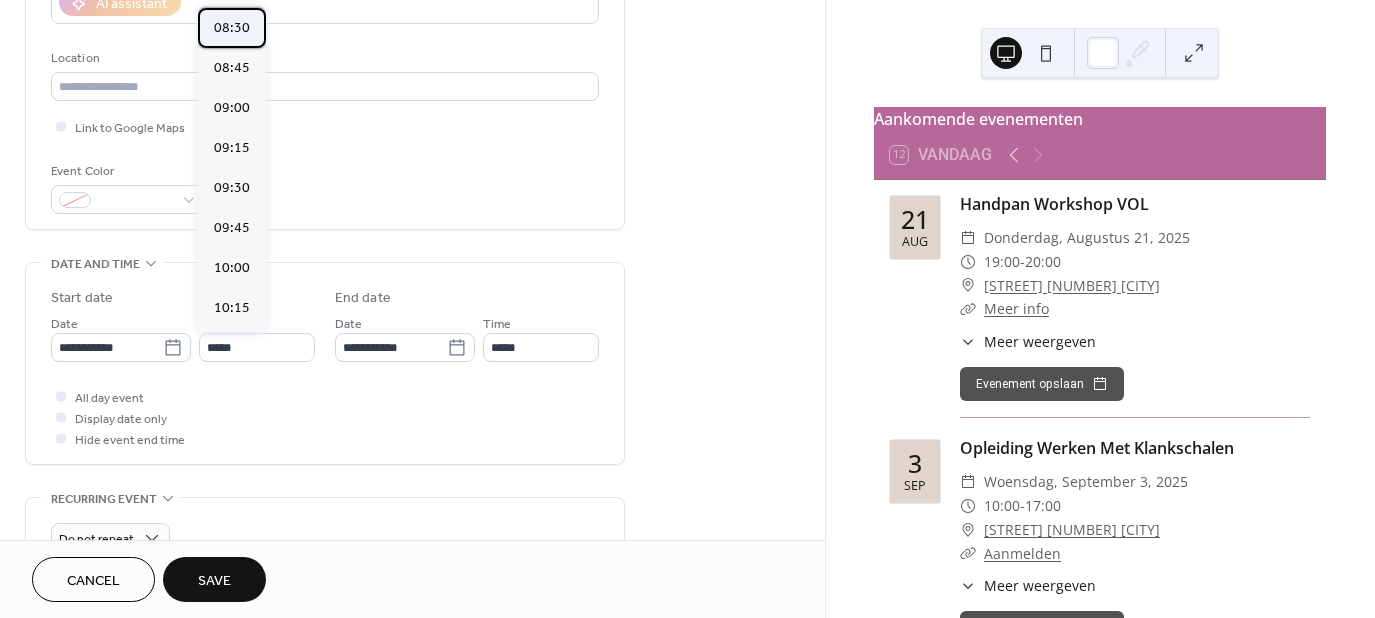 click on "08:30" at bounding box center [232, 28] 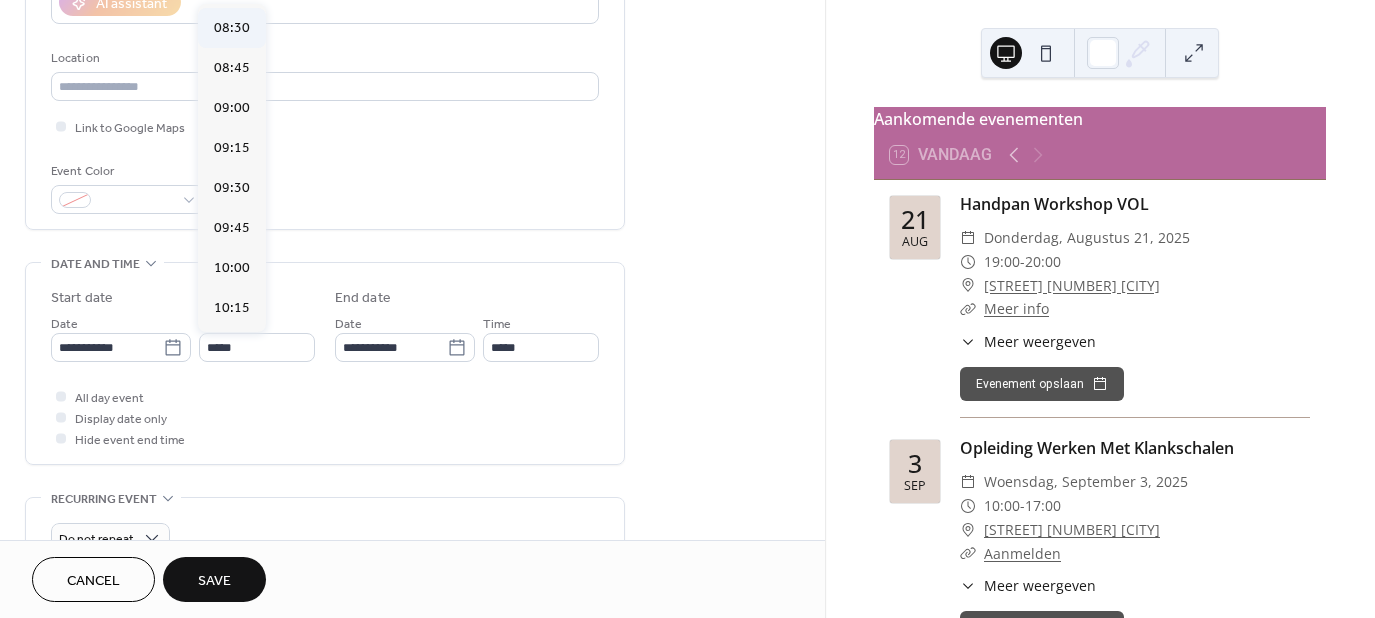 type on "*****" 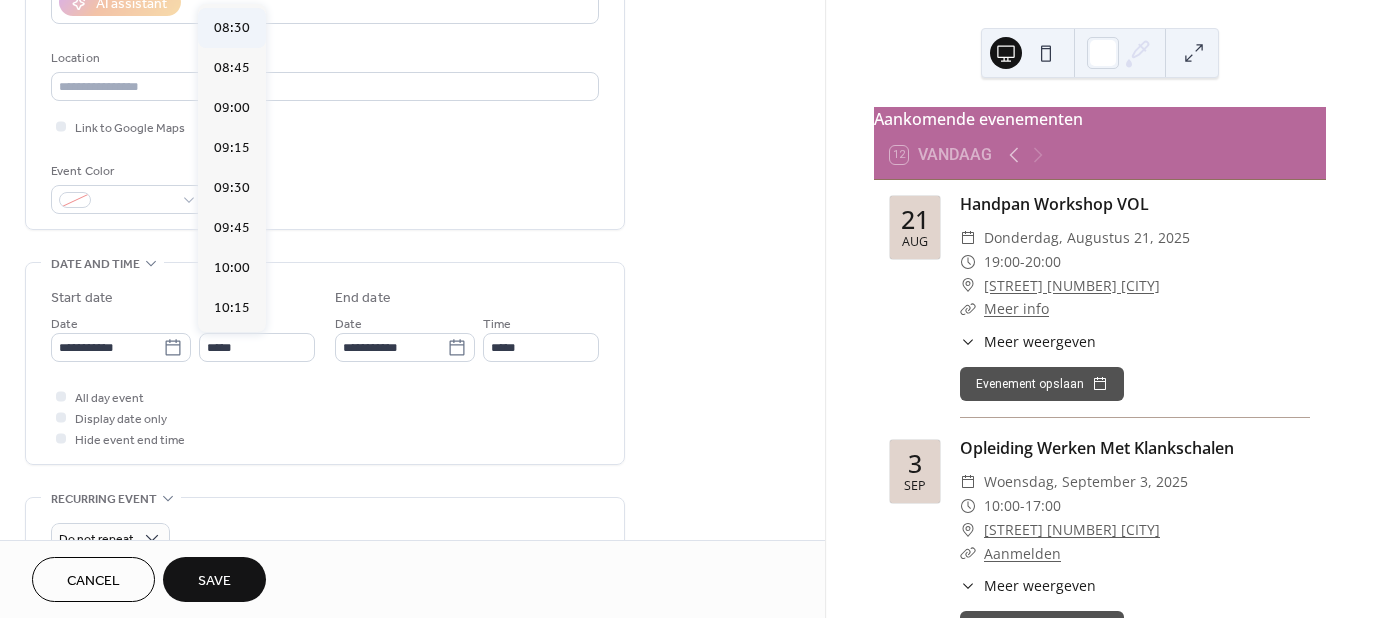 type on "*****" 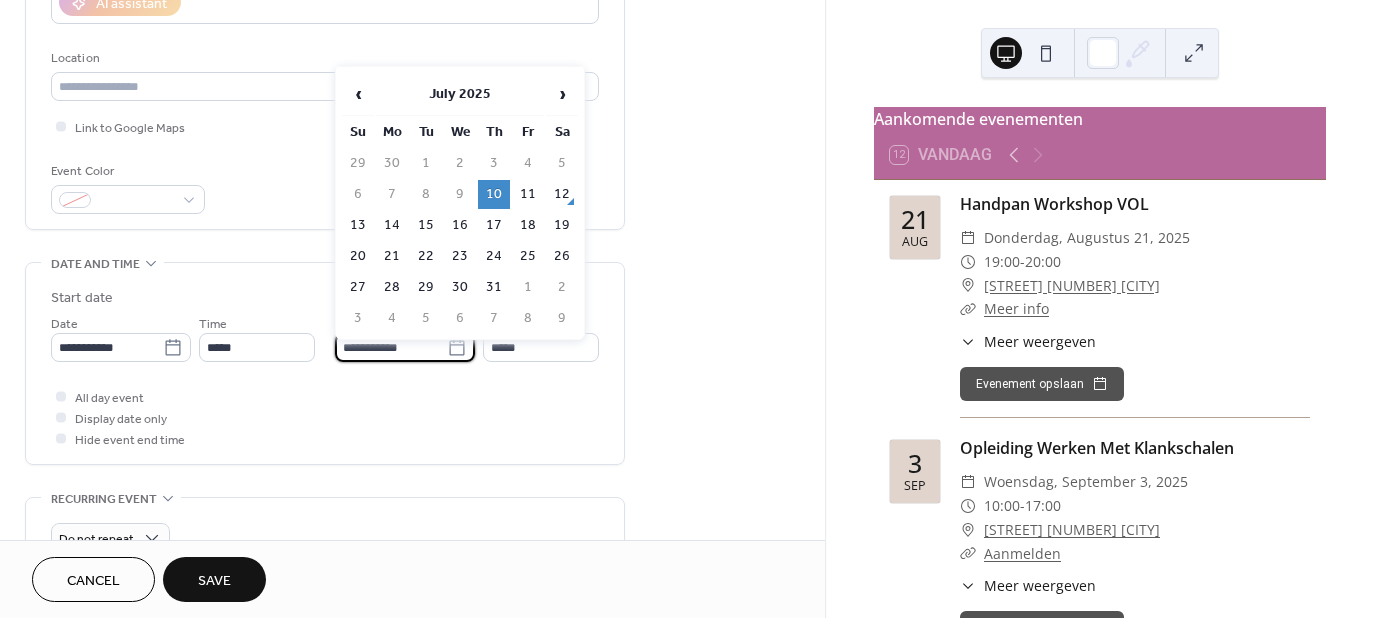 click on "**********" at bounding box center [391, 347] 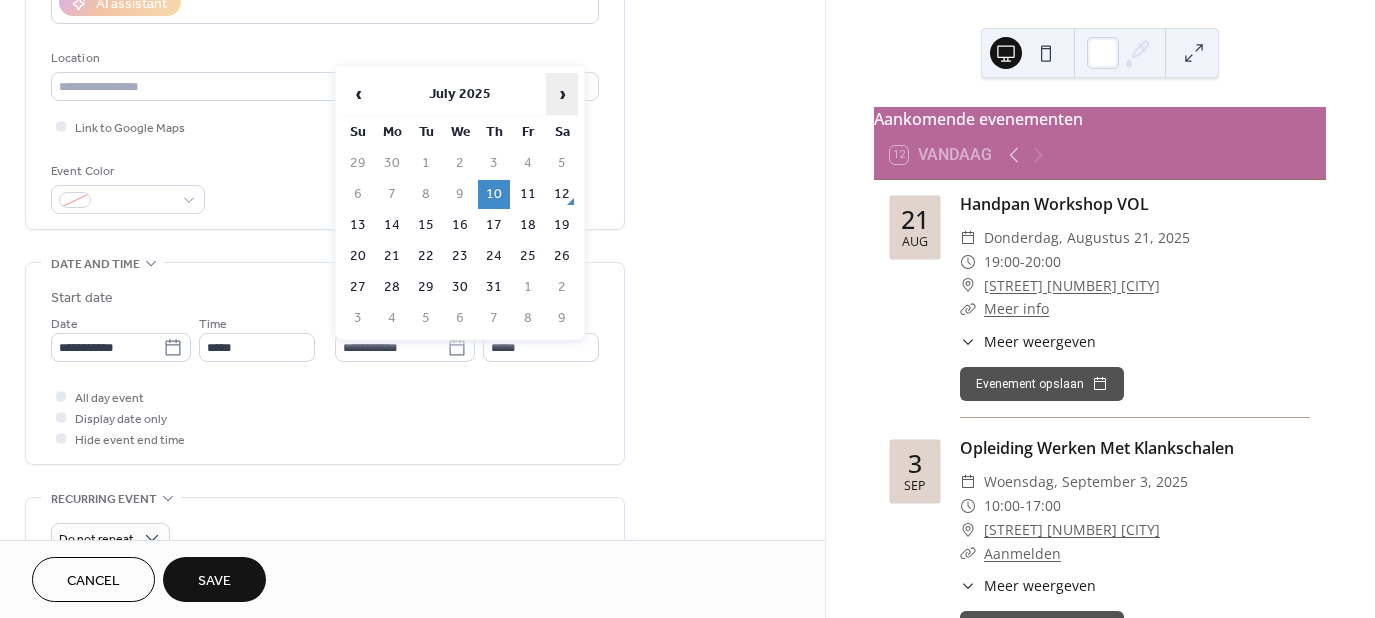 click on "›" at bounding box center [562, 94] 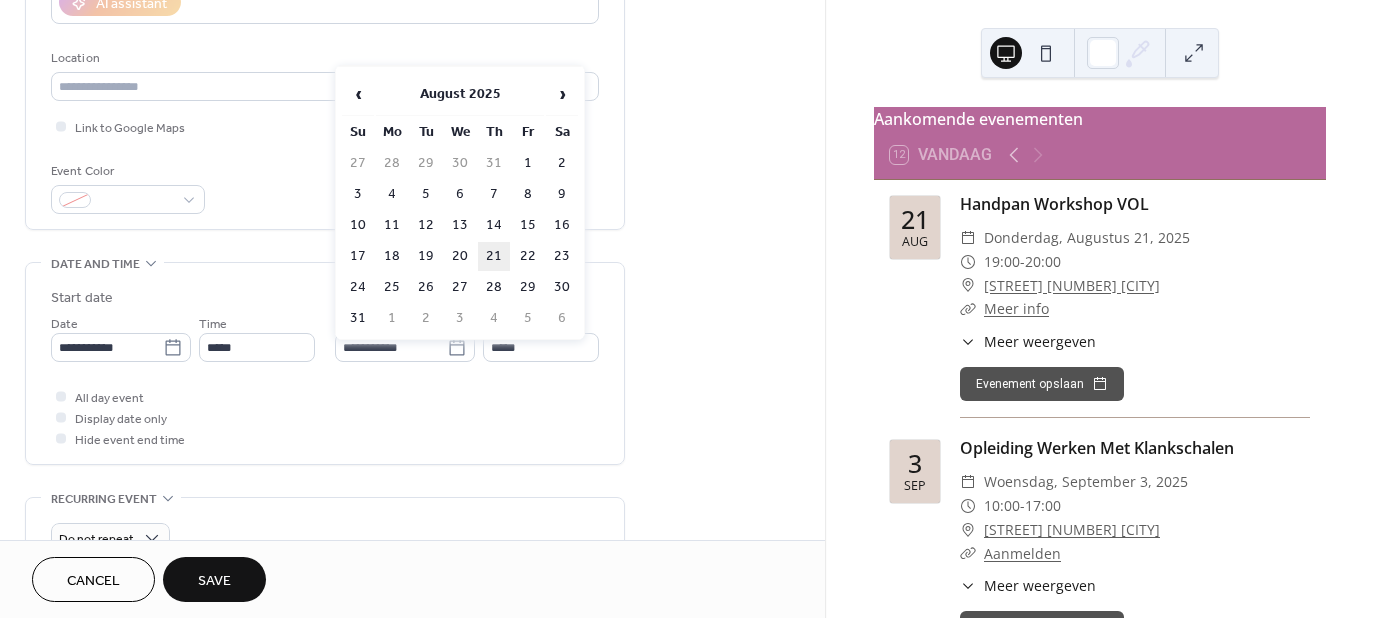 click on "21" at bounding box center (494, 256) 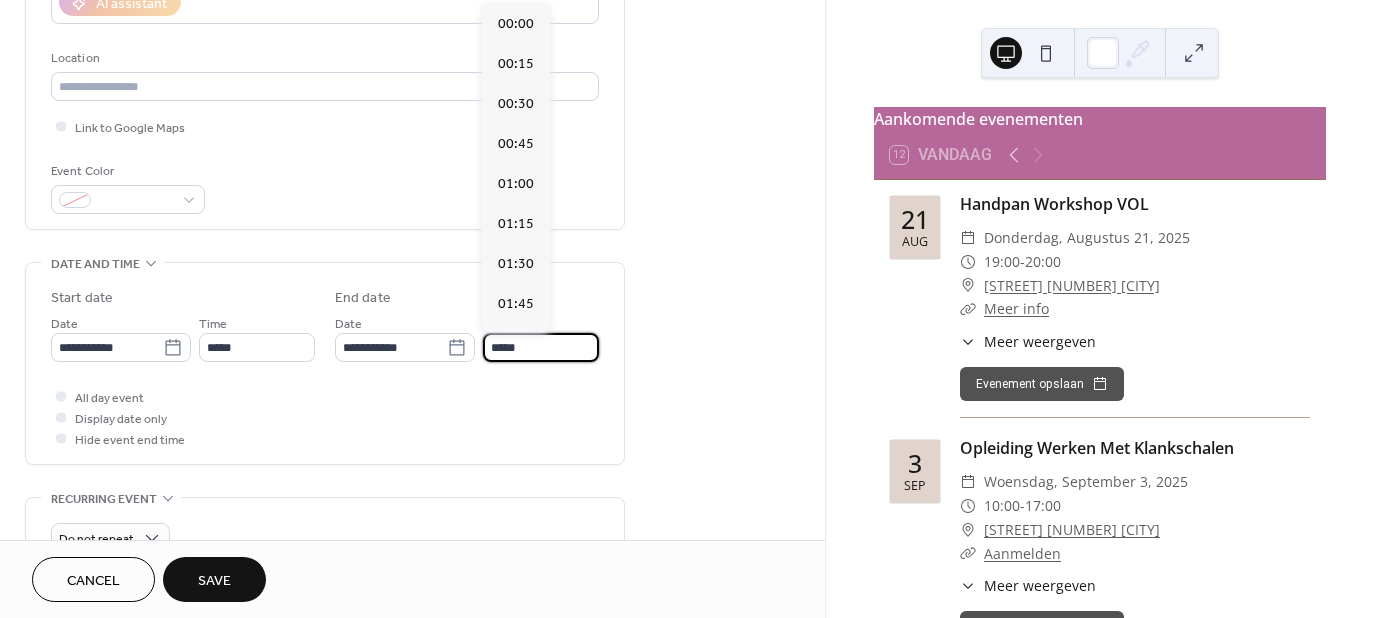 scroll, scrollTop: 1528, scrollLeft: 0, axis: vertical 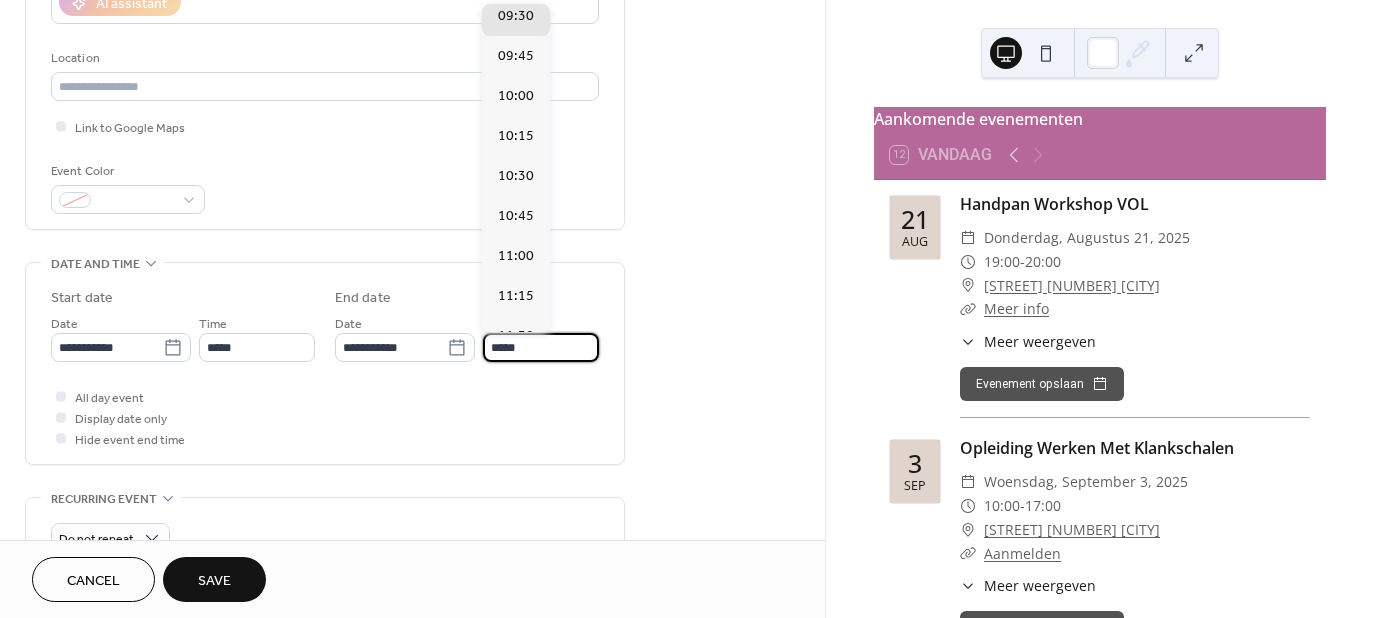 click on "*****" at bounding box center (541, 347) 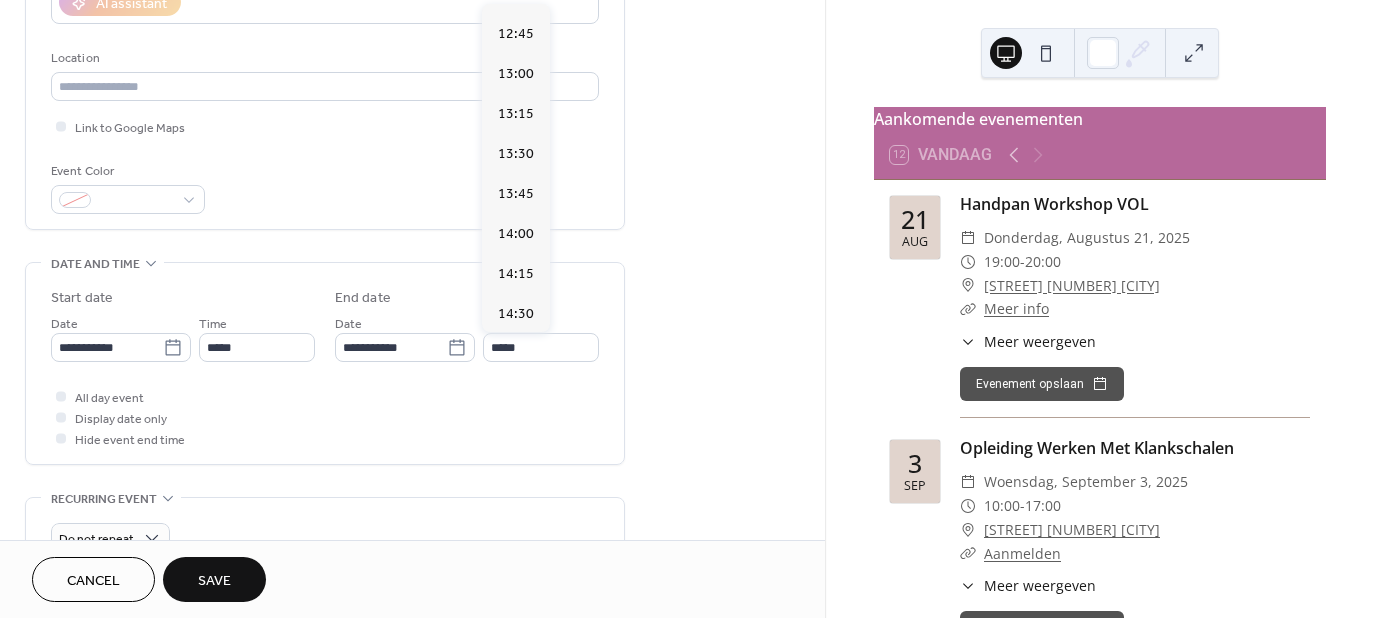 scroll, scrollTop: 2102, scrollLeft: 0, axis: vertical 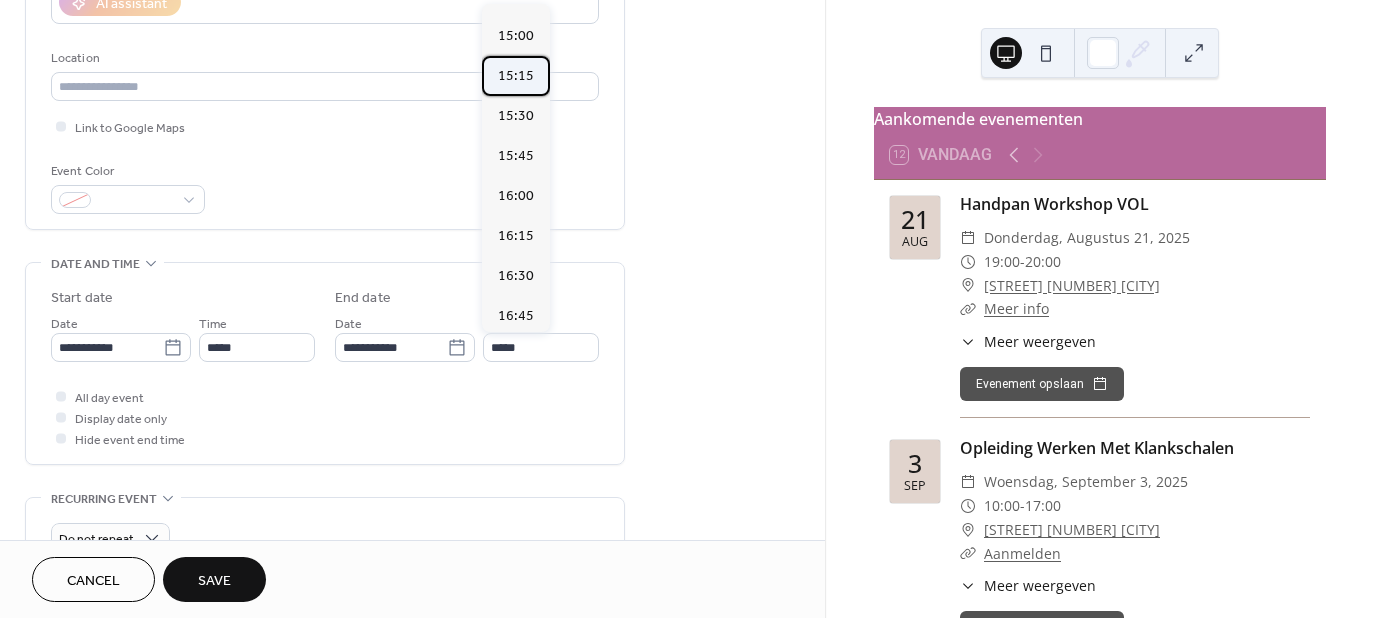 click on "15:15" at bounding box center [516, 76] 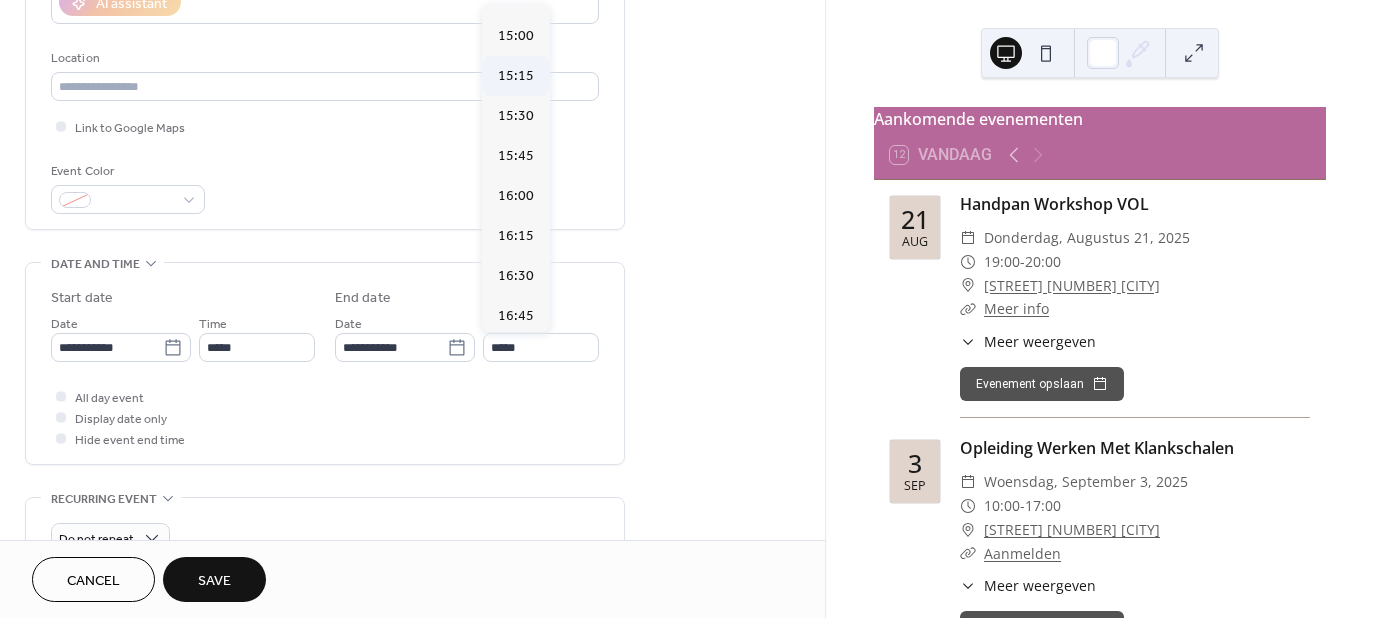 type on "*****" 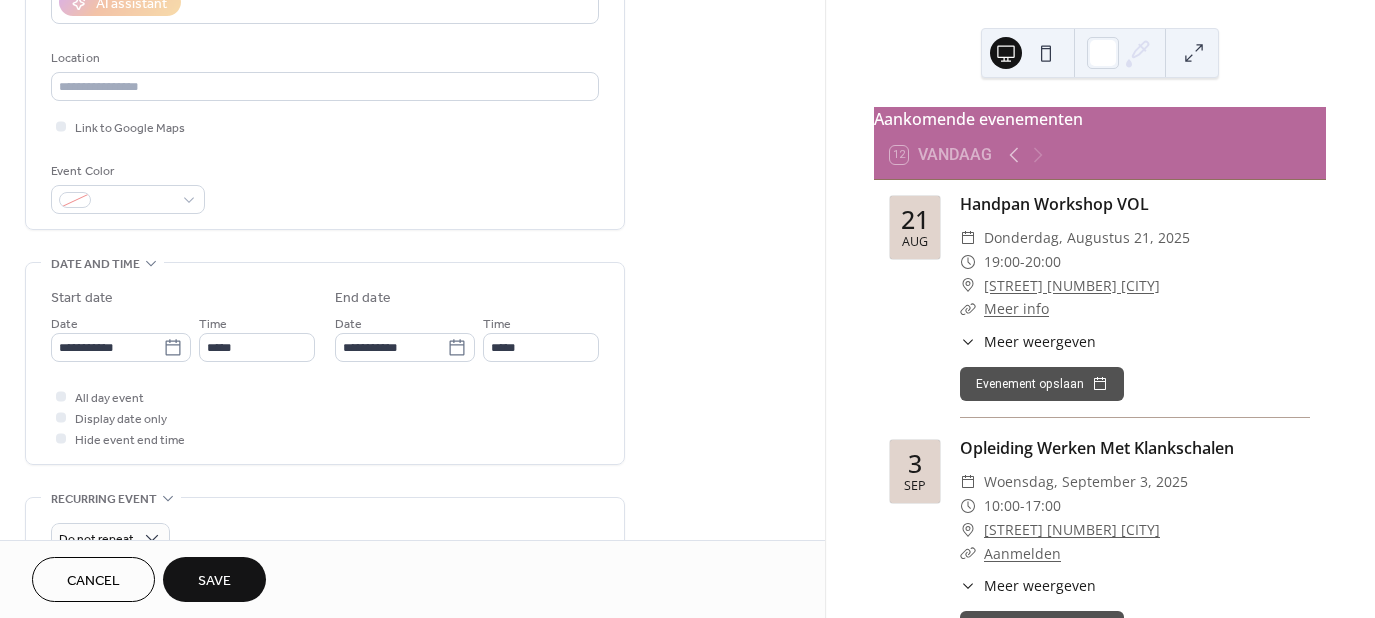 click on "Save" at bounding box center (214, 581) 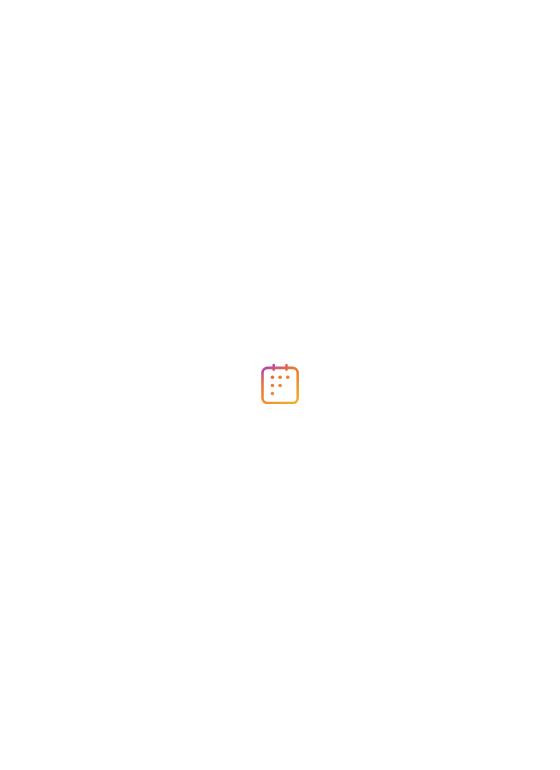 scroll, scrollTop: 0, scrollLeft: 0, axis: both 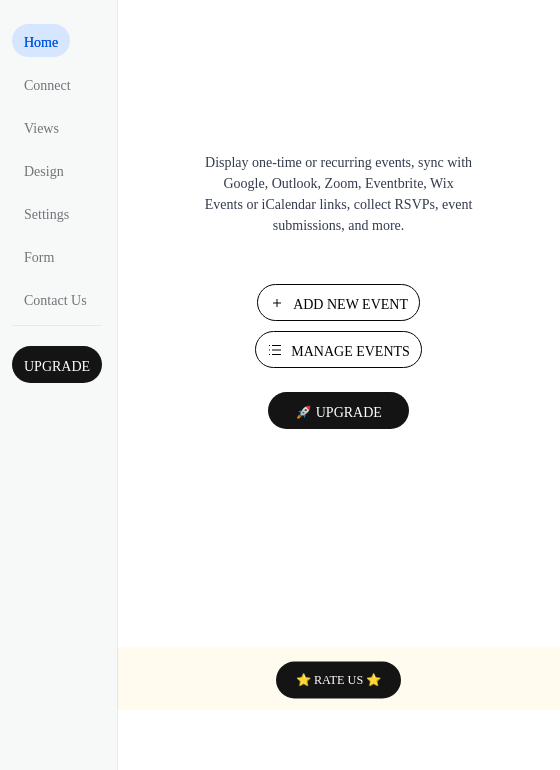 click on "Manage Events" at bounding box center (338, 349) 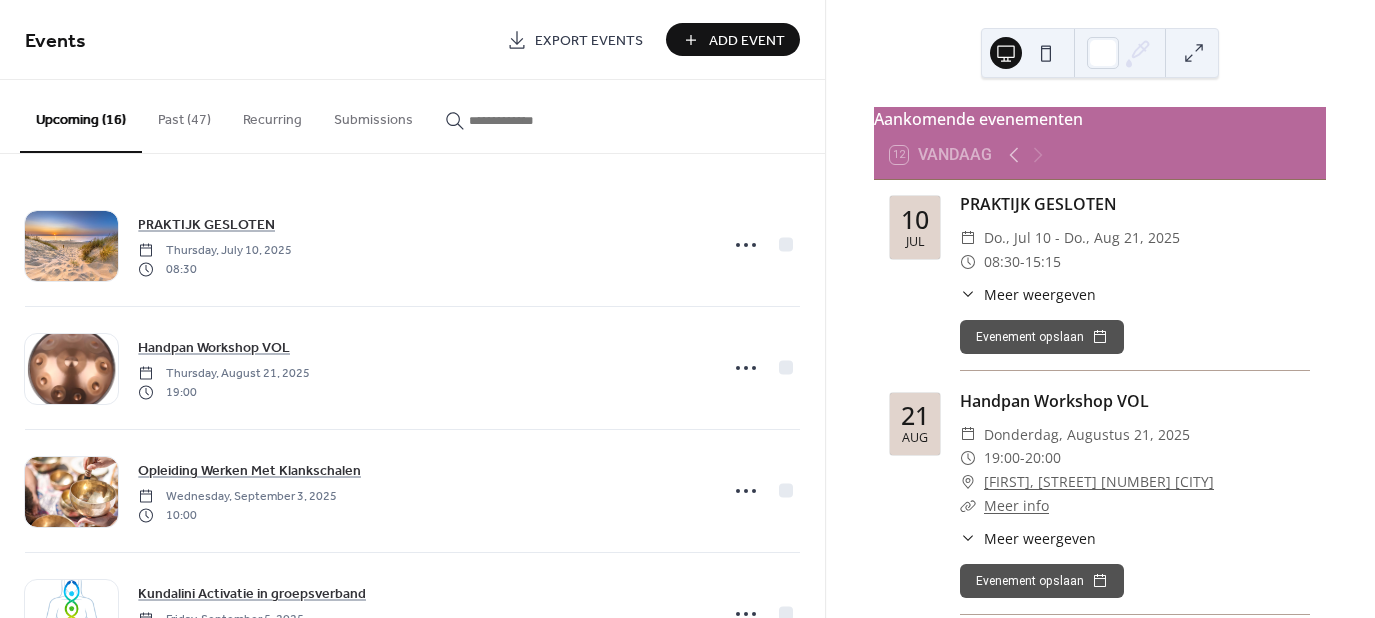 scroll, scrollTop: 0, scrollLeft: 0, axis: both 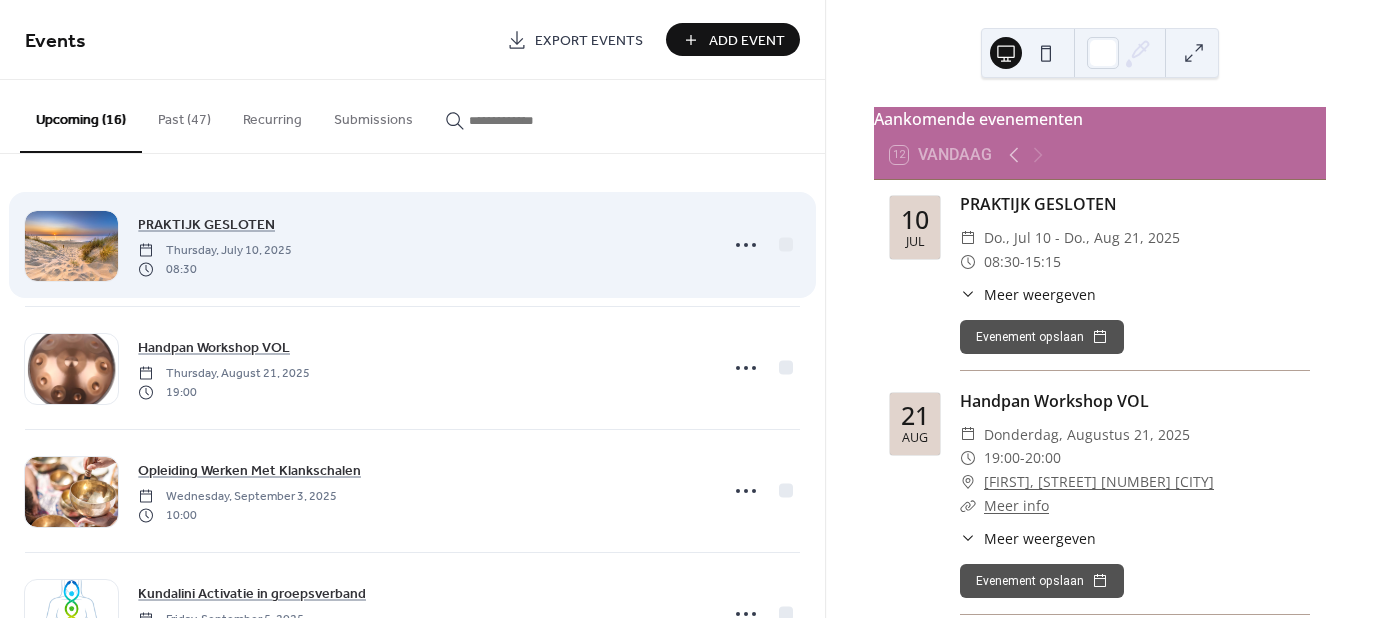 click on "PRAKTIJK GESLOTEN Thursday, July 10, 2025 08:30" at bounding box center [422, 245] 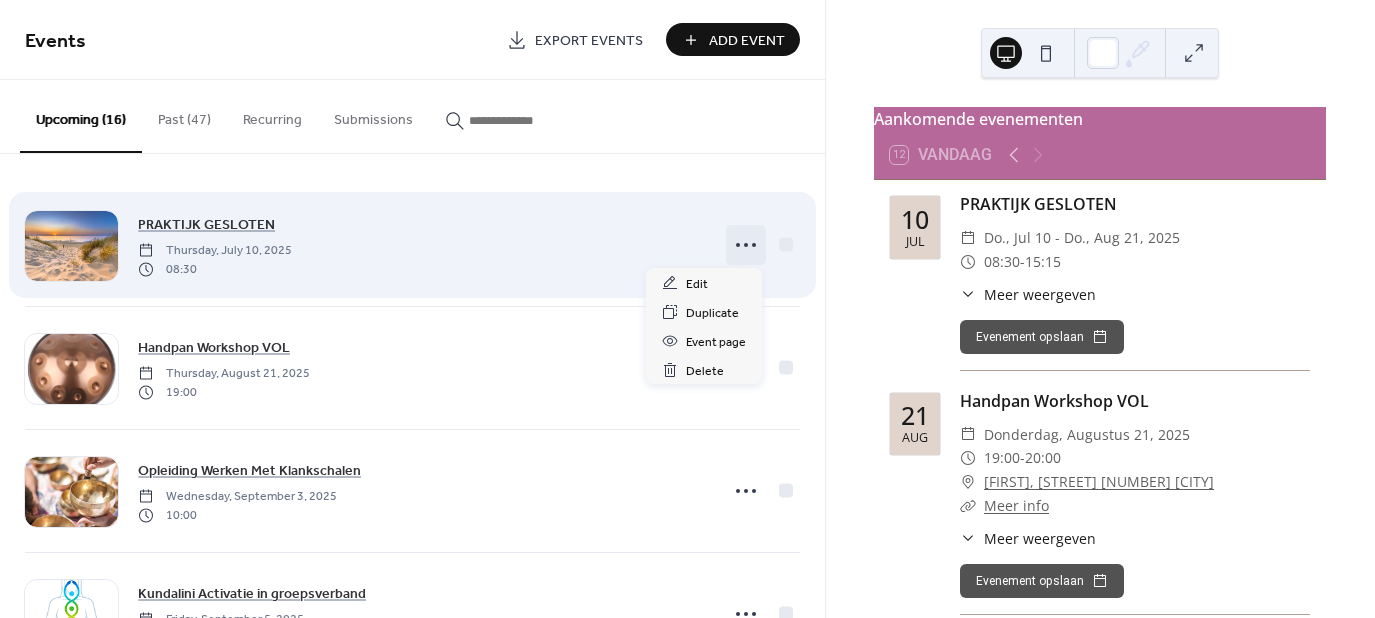 click 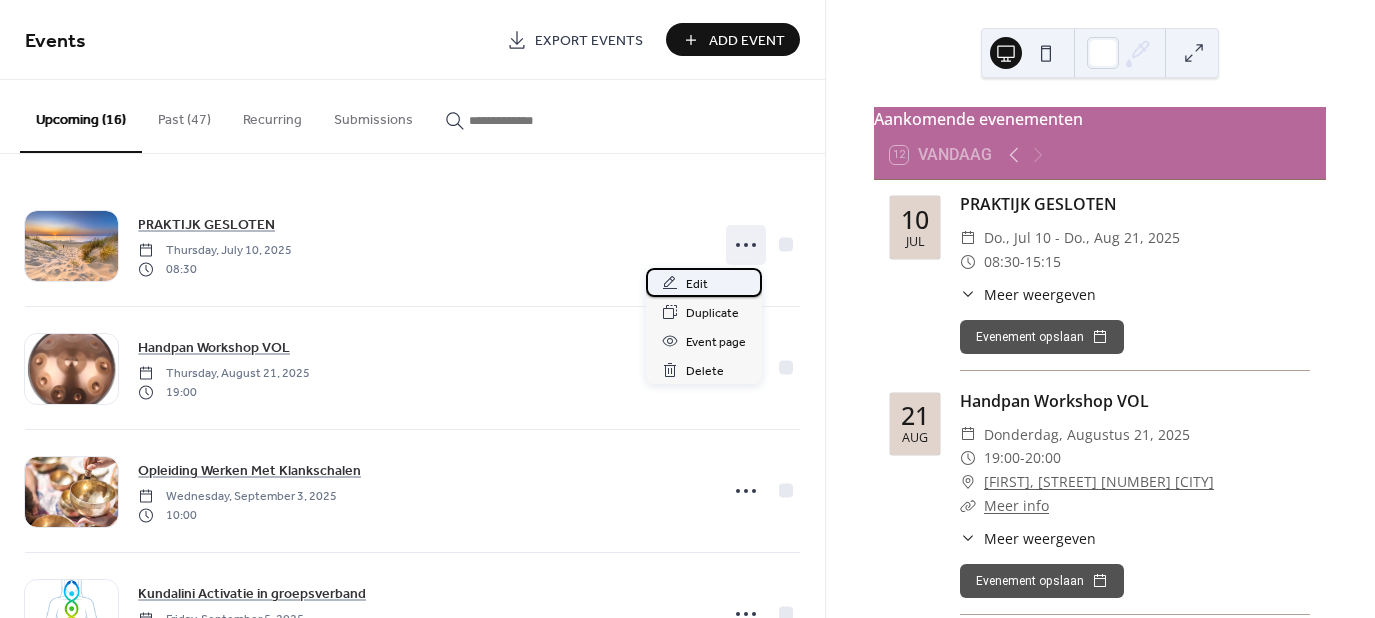 click on "Edit" at bounding box center [704, 282] 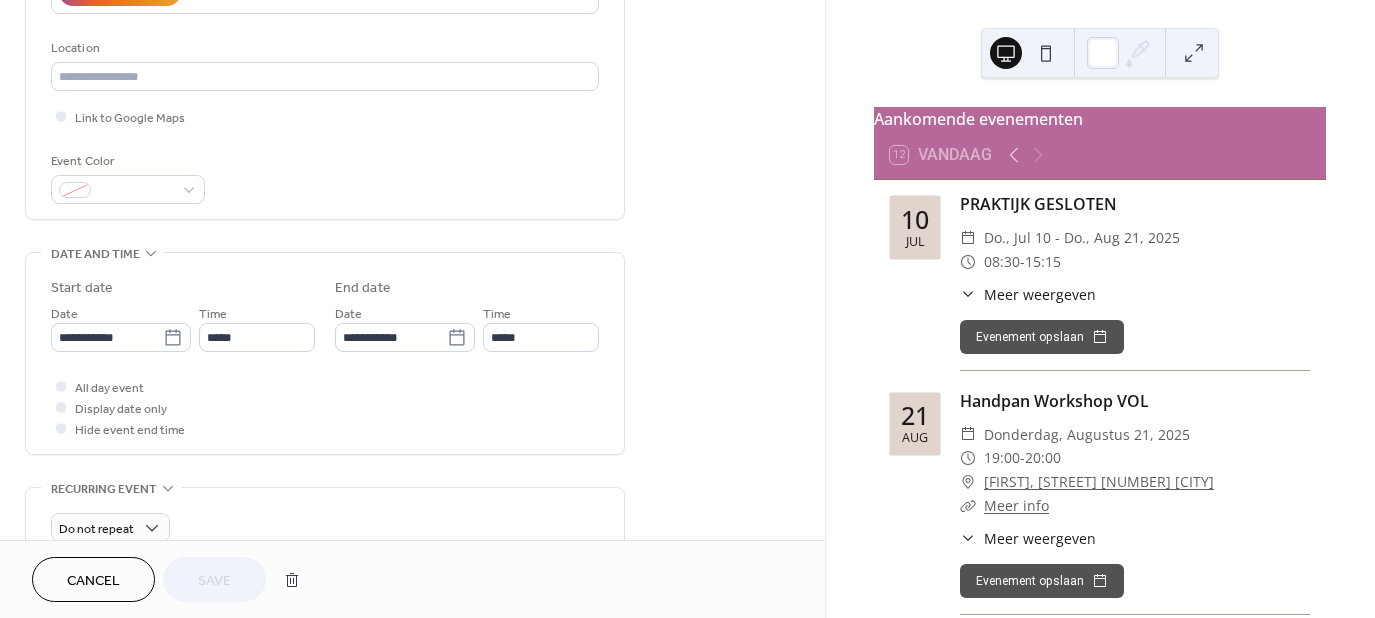 scroll, scrollTop: 430, scrollLeft: 0, axis: vertical 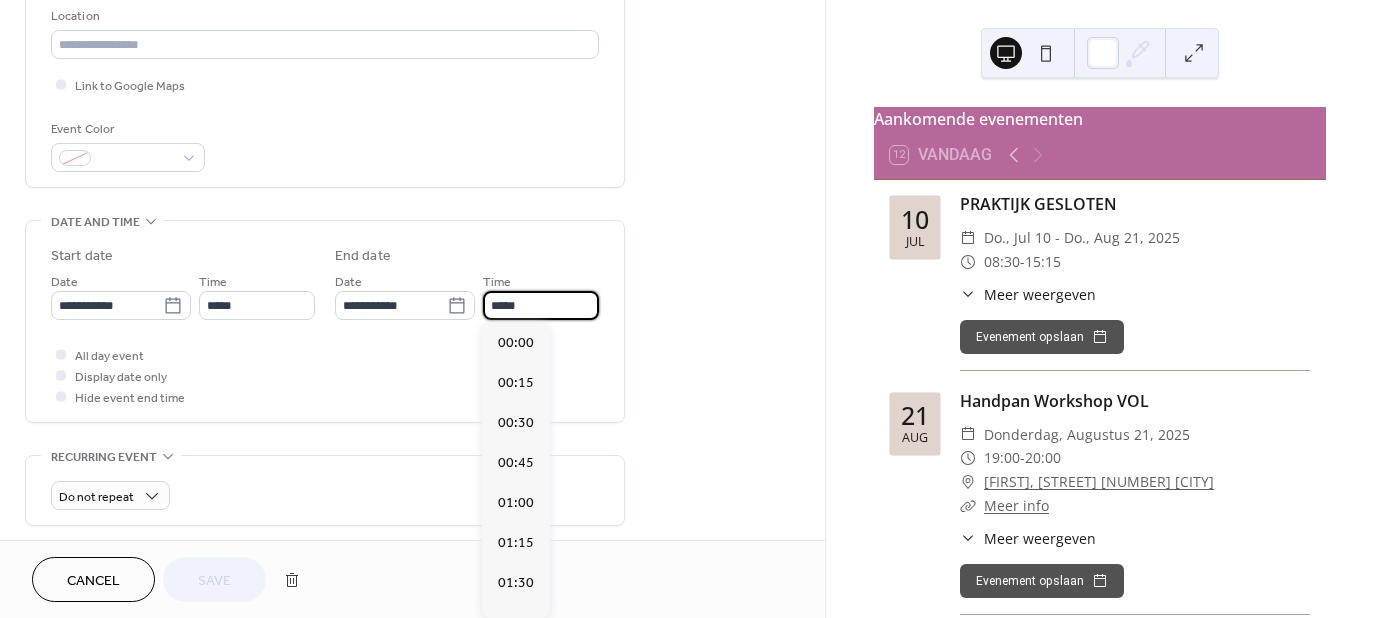 click on "*****" at bounding box center [541, 305] 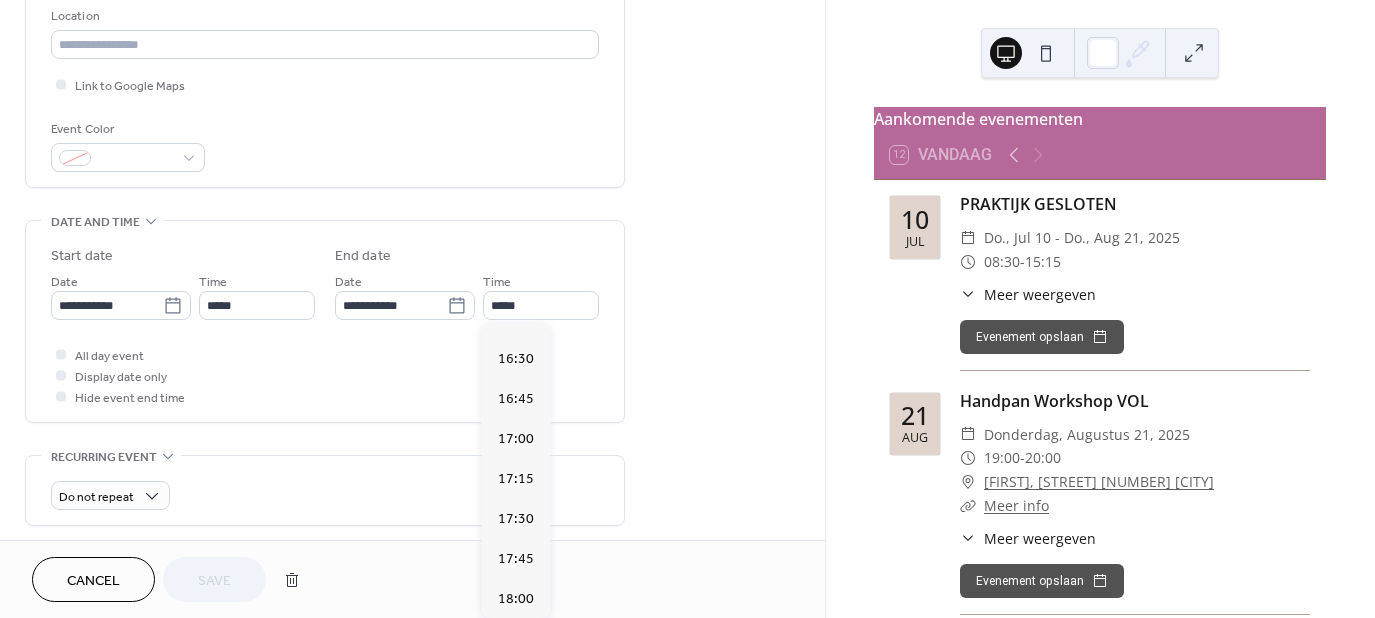 scroll, scrollTop: 2710, scrollLeft: 0, axis: vertical 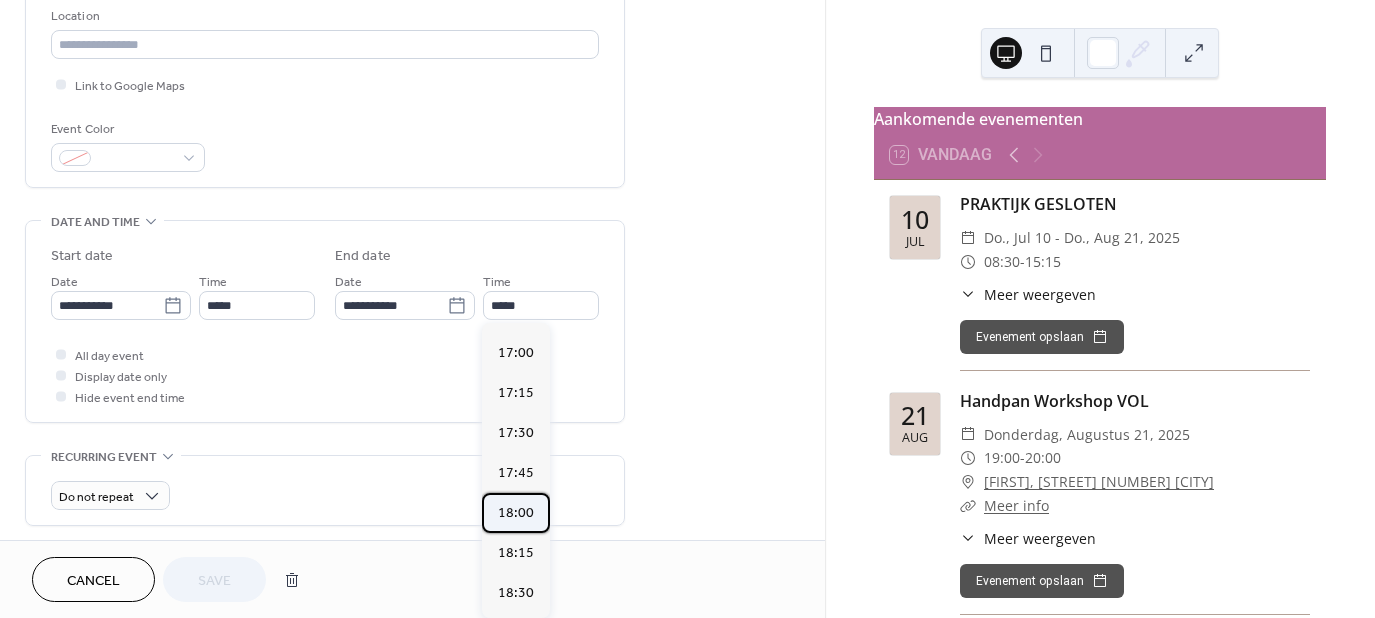 click on "18:00" at bounding box center [516, 513] 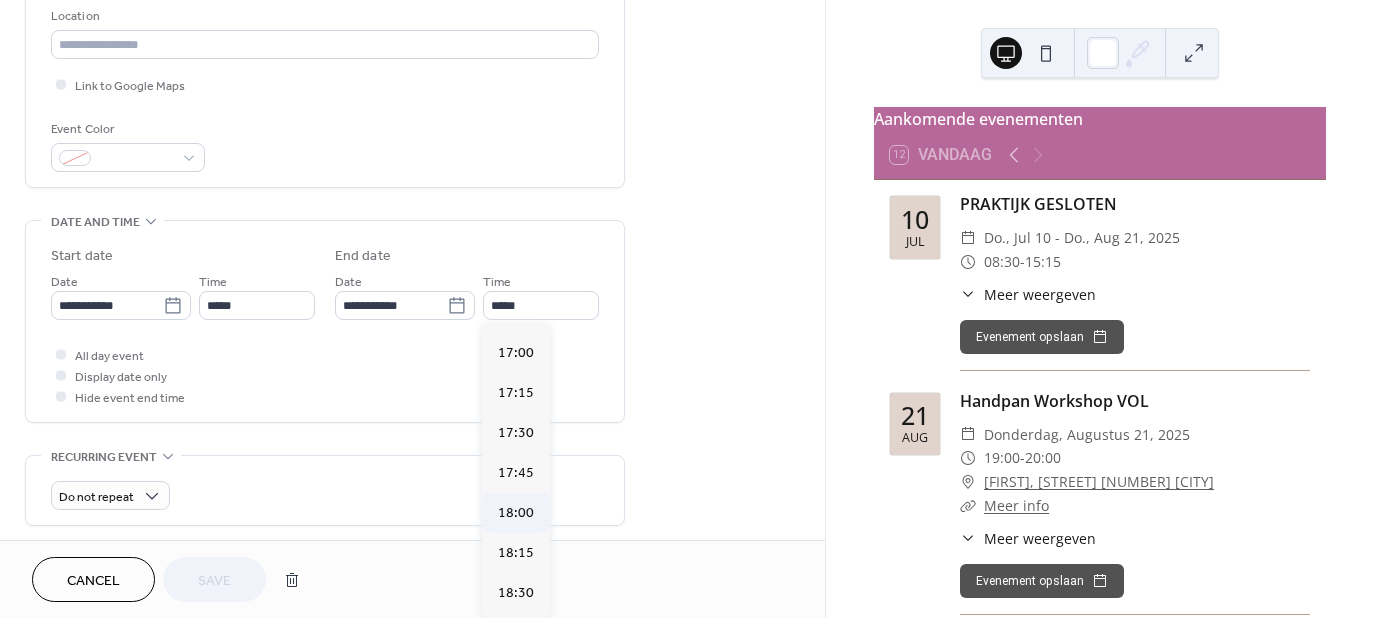 type on "*****" 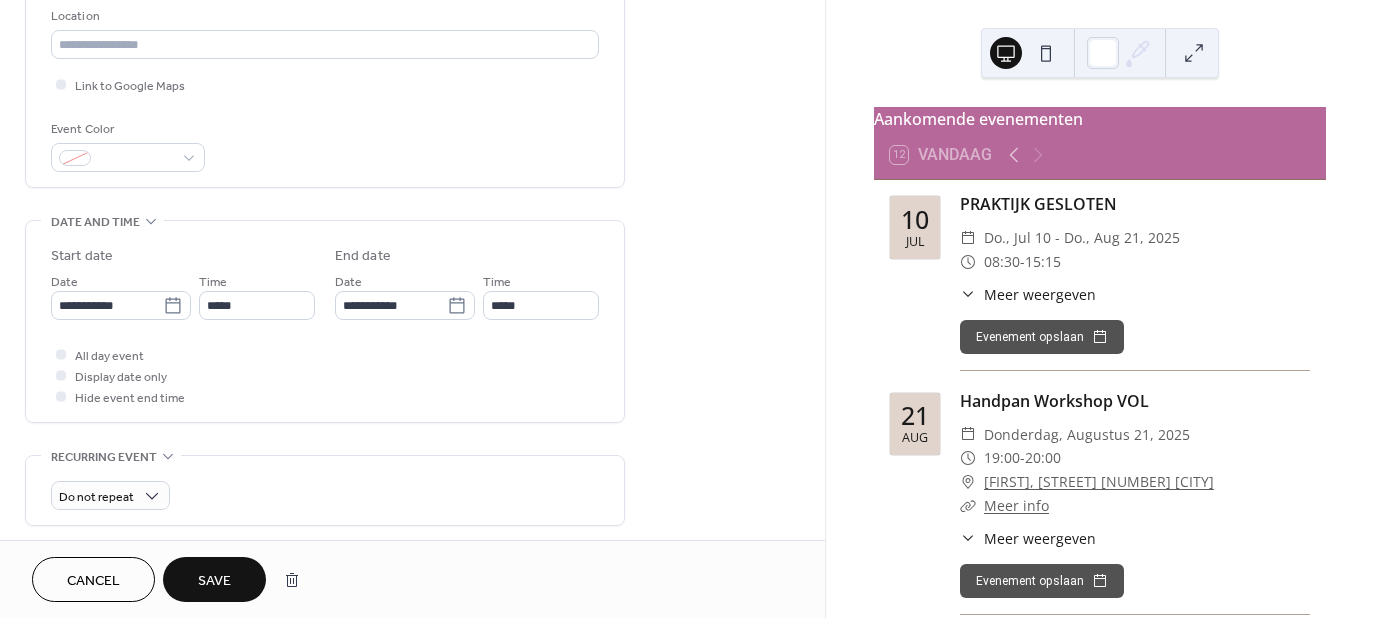 click on "Save" at bounding box center (214, 581) 